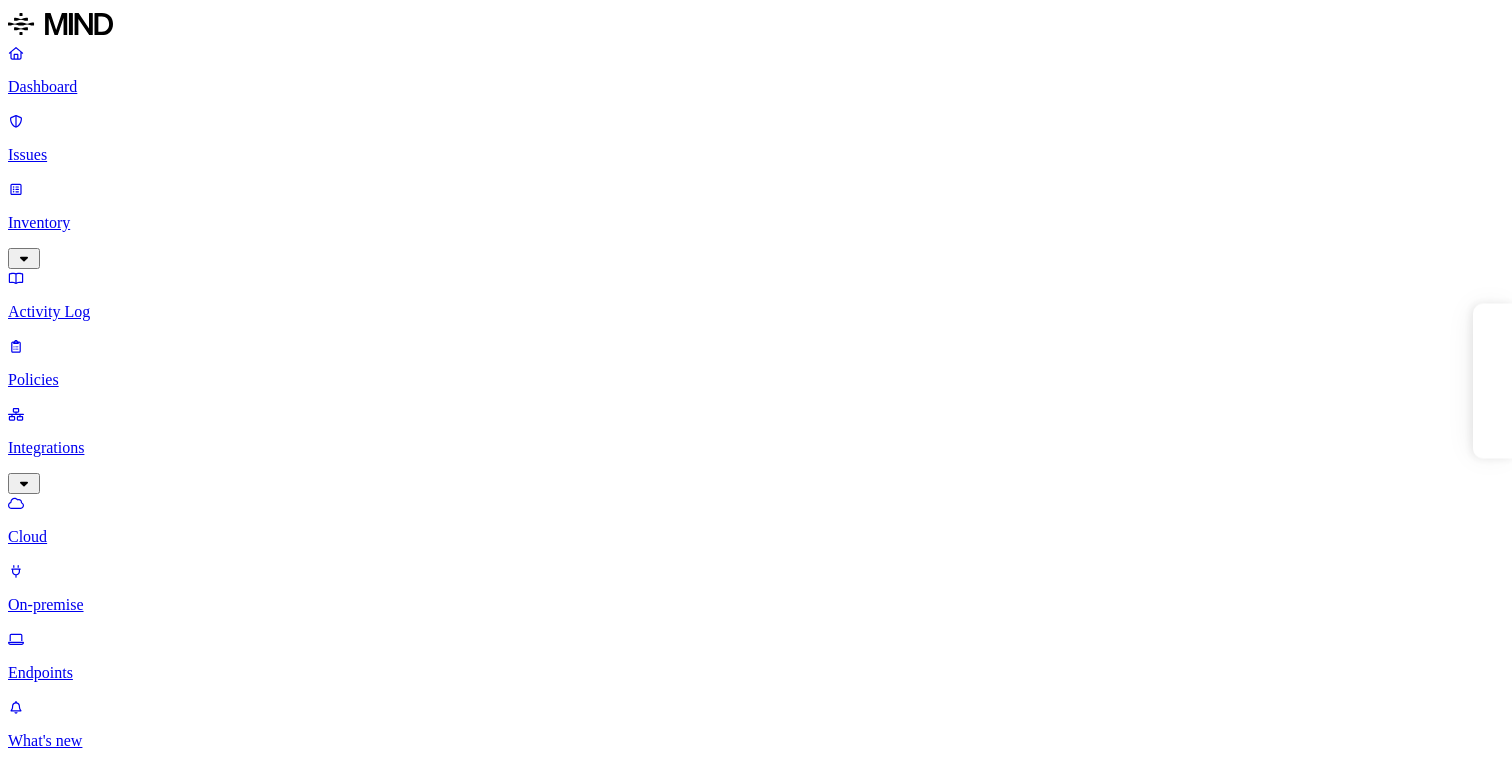 scroll, scrollTop: 0, scrollLeft: 0, axis: both 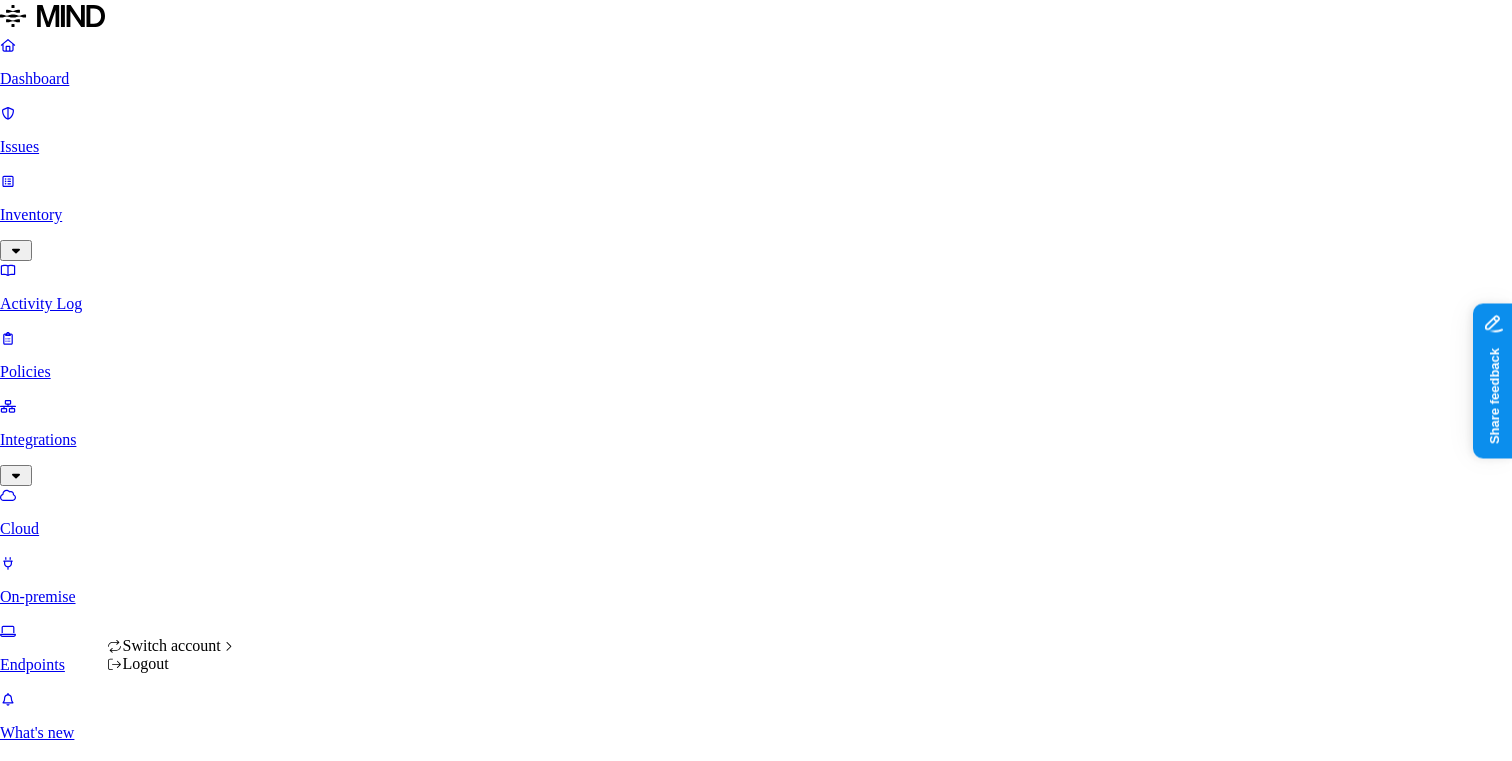 click on "Dashboard Issues Inventory Activity Log Policies Integrations Cloud On-premise Endpoints What's new 1 Settings [PERSON_NAME] ACME Endpoints Deploy Deployment status Agent status Browser Last seen 50 Endpoints Hostname Deployment status Agent status Browsers Users Last seen Agent version [PERSON_NAME]-macbook-pro.local Deployed Online yanaorhov [DATE] 09:58 AM 0.1 mikkel-demo1 Deployed Online [EMAIL_ADDRESS][PERSON_NAME][DOMAIN_NAME]  + 1 [DATE] 09:57 AM 1.217.1 toms-macbook-pro.local Deployed Online tommayblum [DATE] 09:57 AM 1.217.1 mikkelhanse2d23 Deployed Online MIKKELHANSE2D23\mikkelhansen [DATE] 09:57 AM 1.217.1 moparmachine Deployed Online MOPARMACHINE\gregw [DATE] 09:57 AM 1.217.1 ep_intune_test_uswest Deployed Online EP_INTUNE_TEST_\user  + 1 [DATE] 09:57 AM 1.217.1 mac.lan Deployed Online danielgolshani  + 1 [DATE] 09:57 AM – itai_demo1 Deployed Online [EMAIL_ADDRESS][PERSON_NAME][DOMAIN_NAME] [DATE] 09:57 AM 1.217.1 avigails-mbp-2.lan Deployed Online v2.1 0.1" at bounding box center [756, 1578] 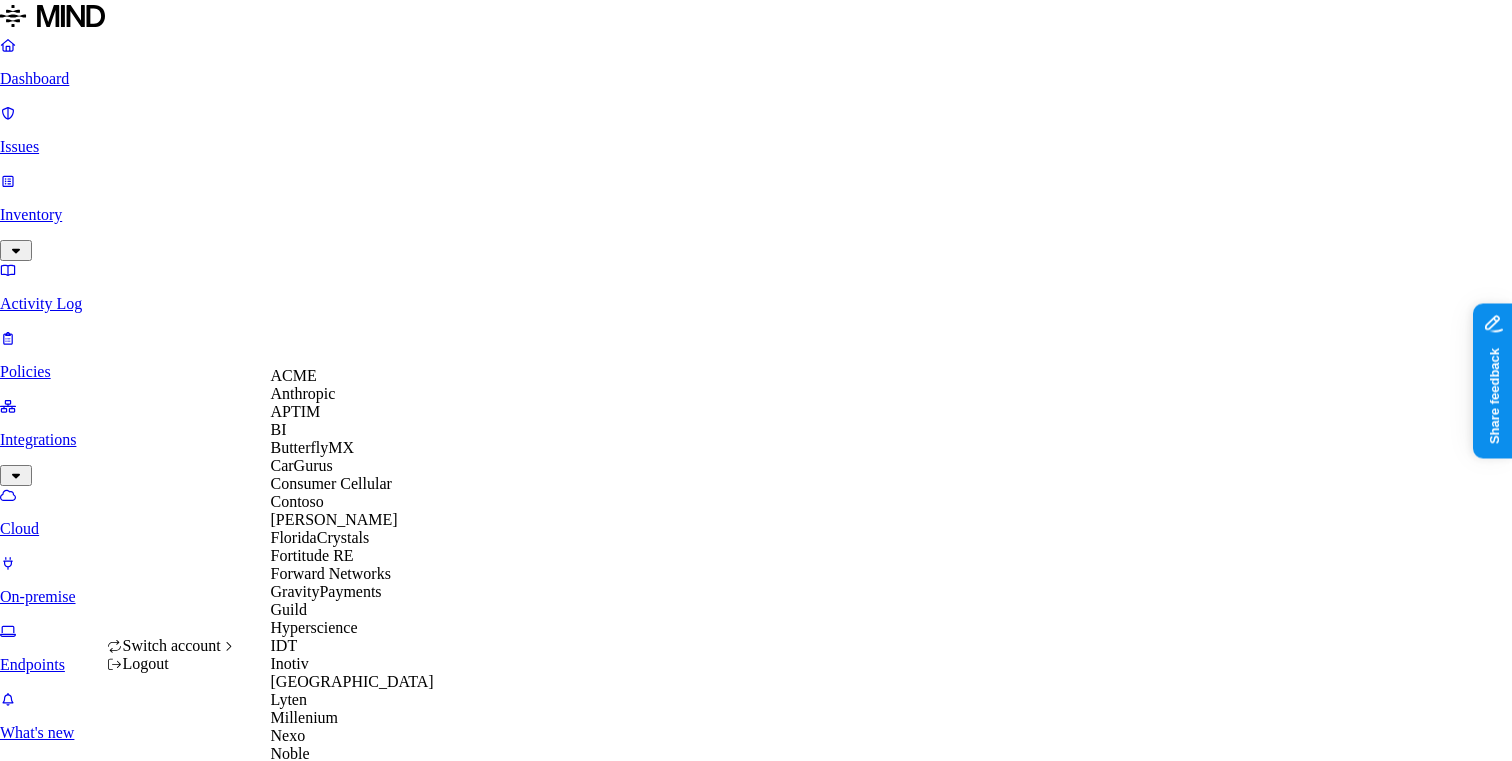 scroll, scrollTop: 789, scrollLeft: 0, axis: vertical 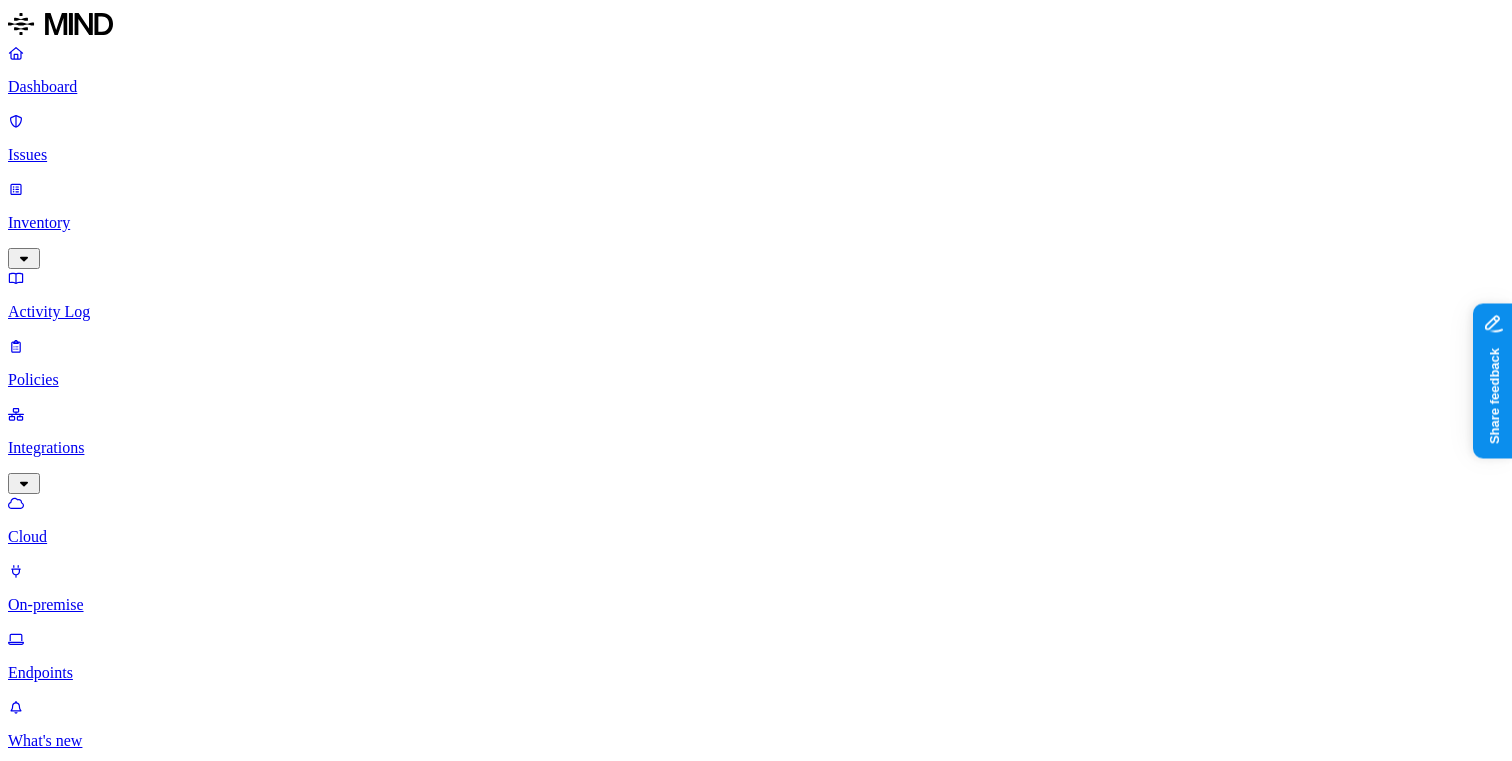 click on "Policies" at bounding box center [756, 380] 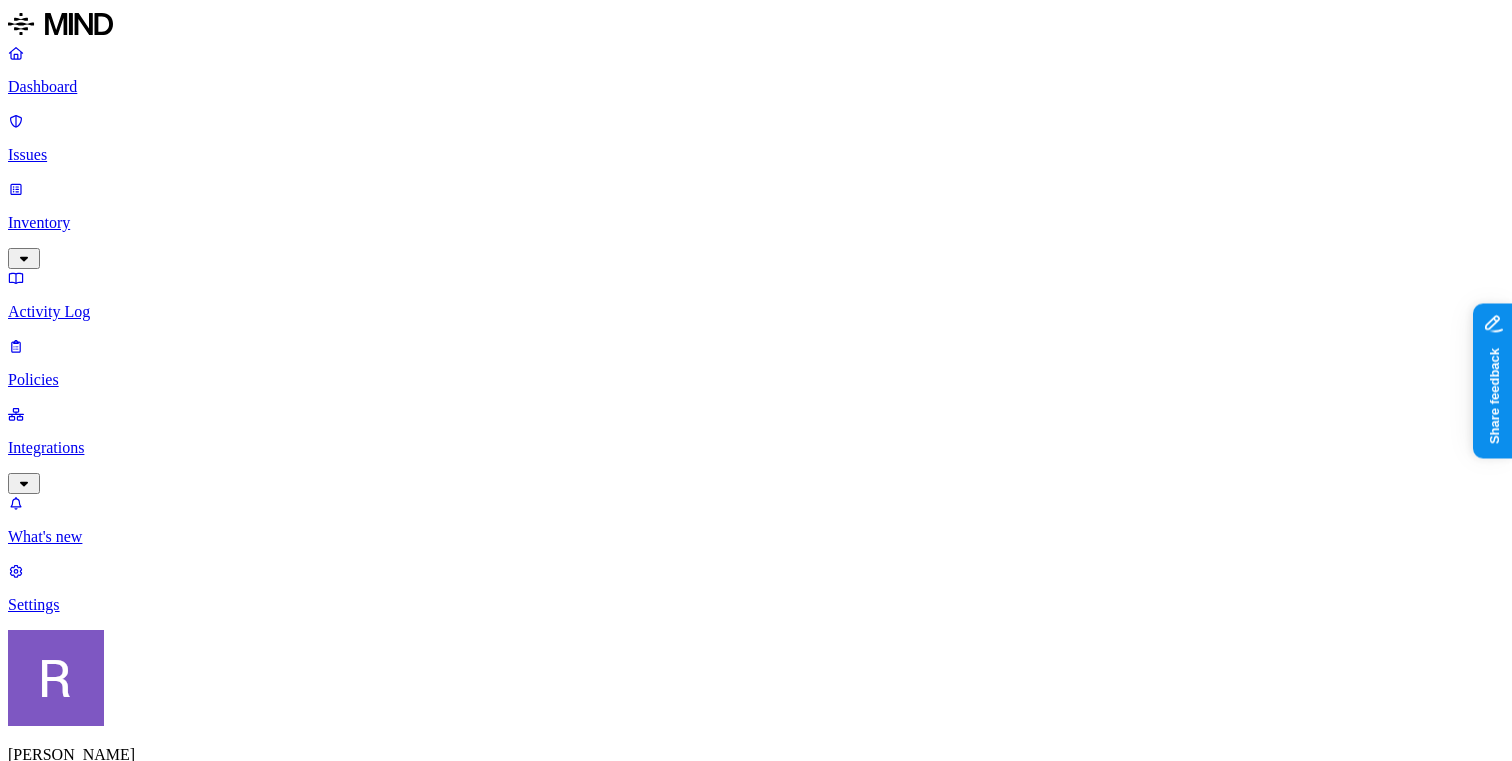 click 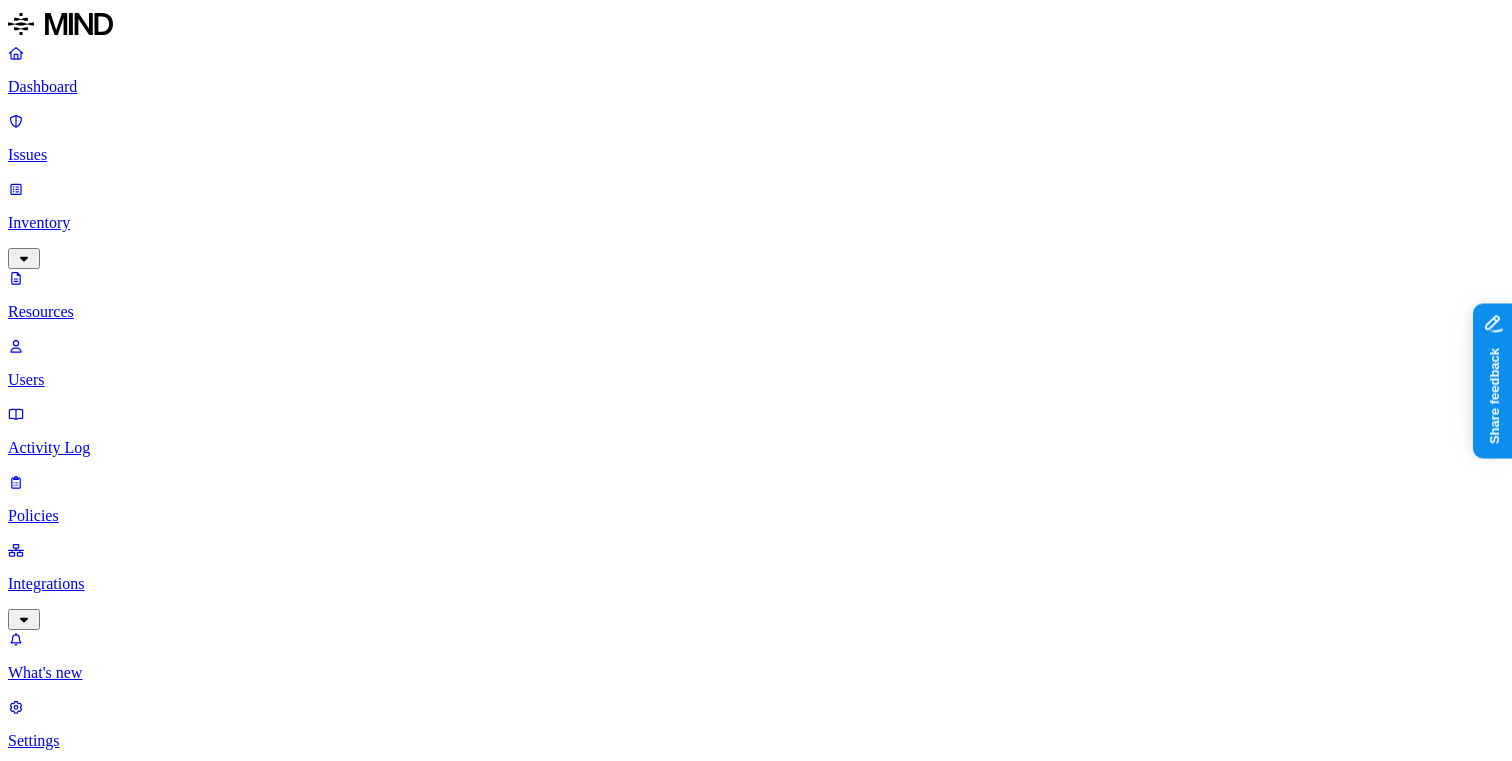 click on "Users" at bounding box center (756, 380) 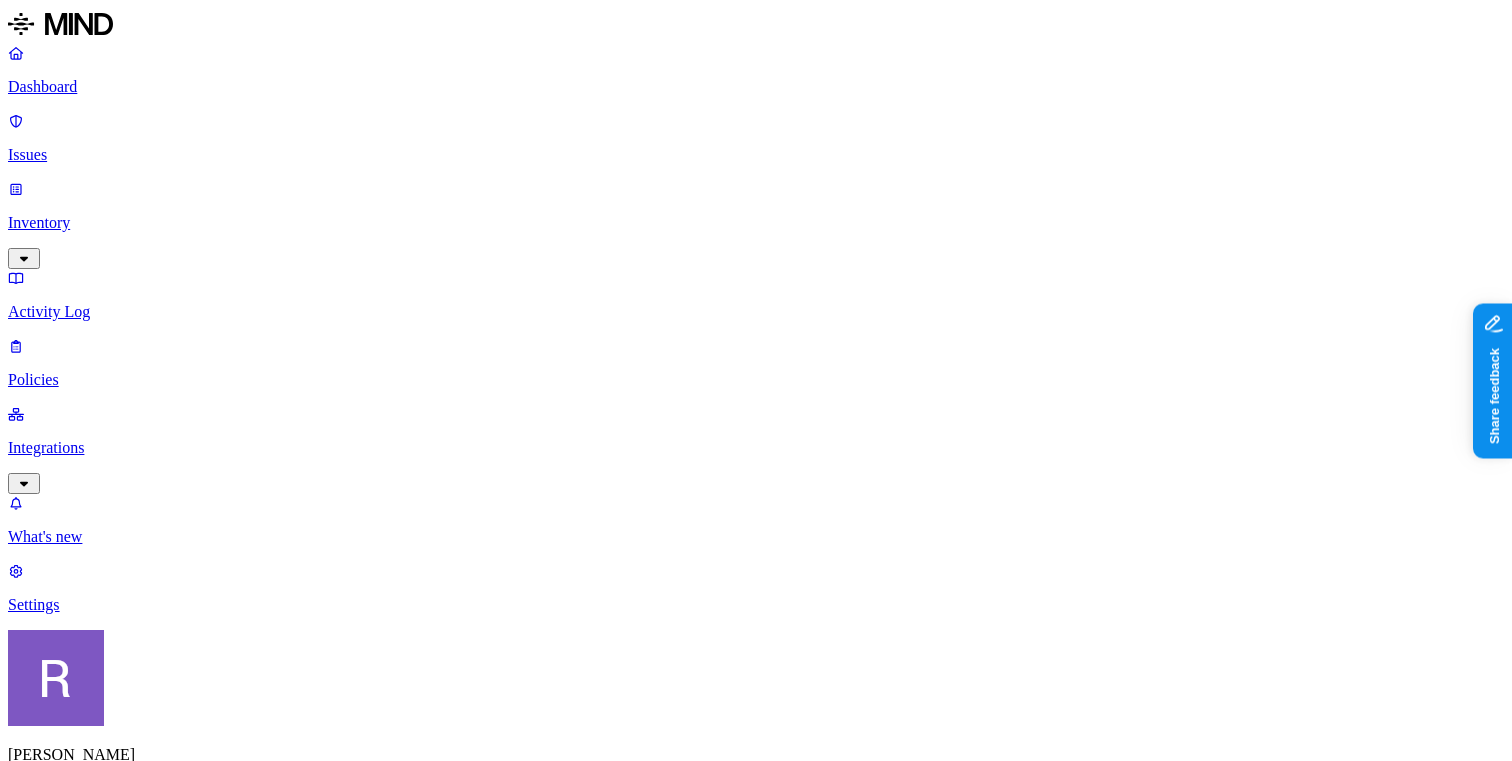 click 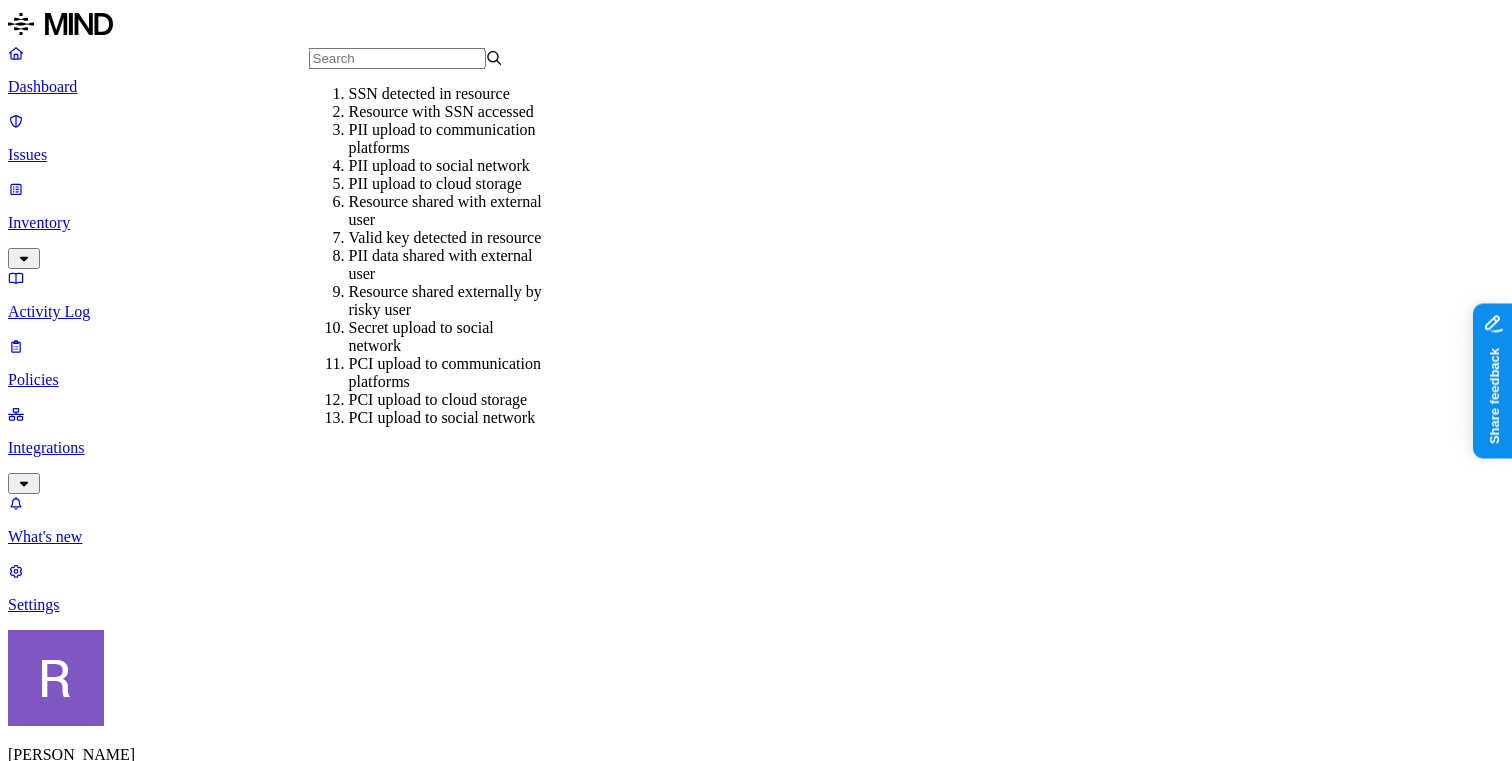 click on "Issues: All issues" at bounding box center (756, 924) 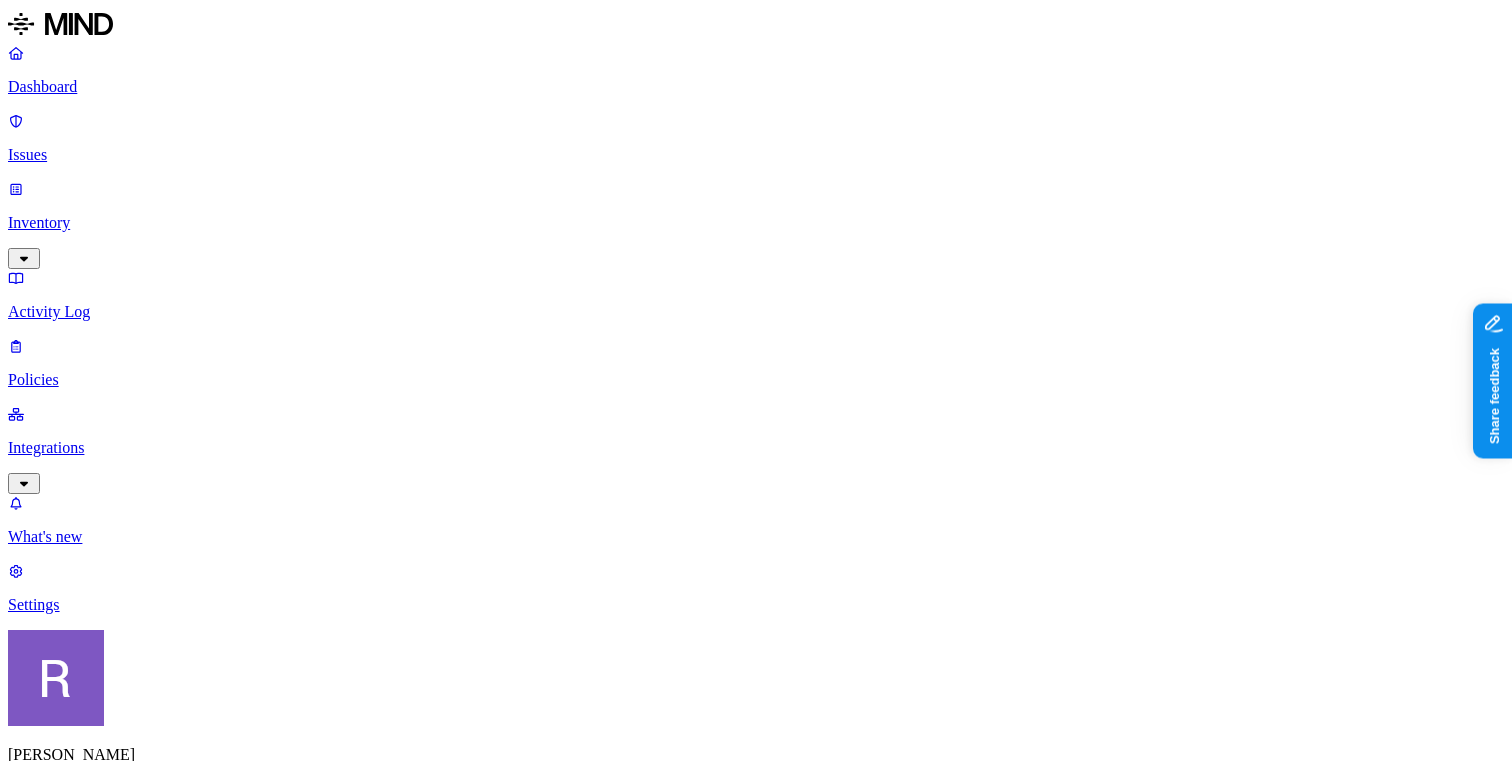 click 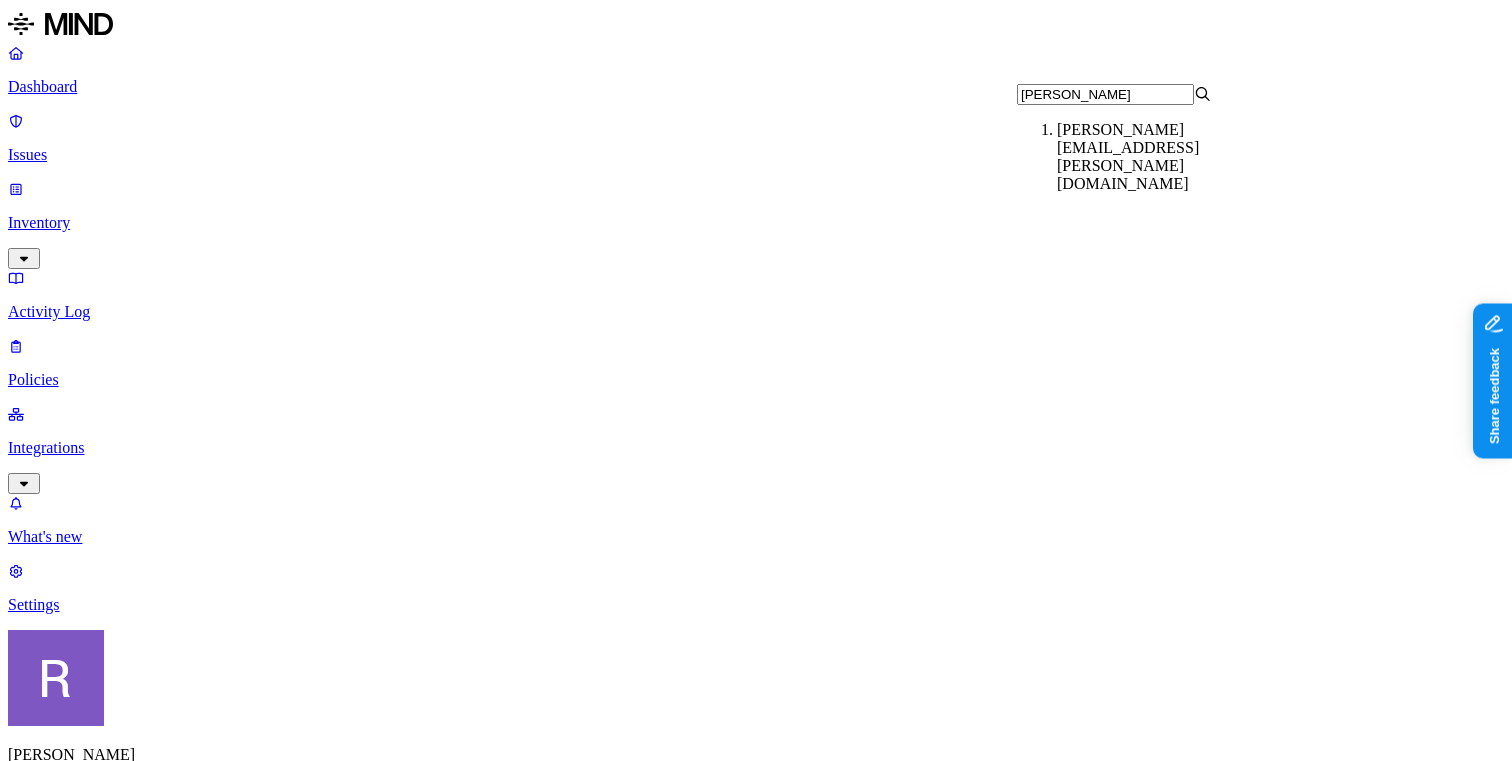 type on "[PERSON_NAME]" 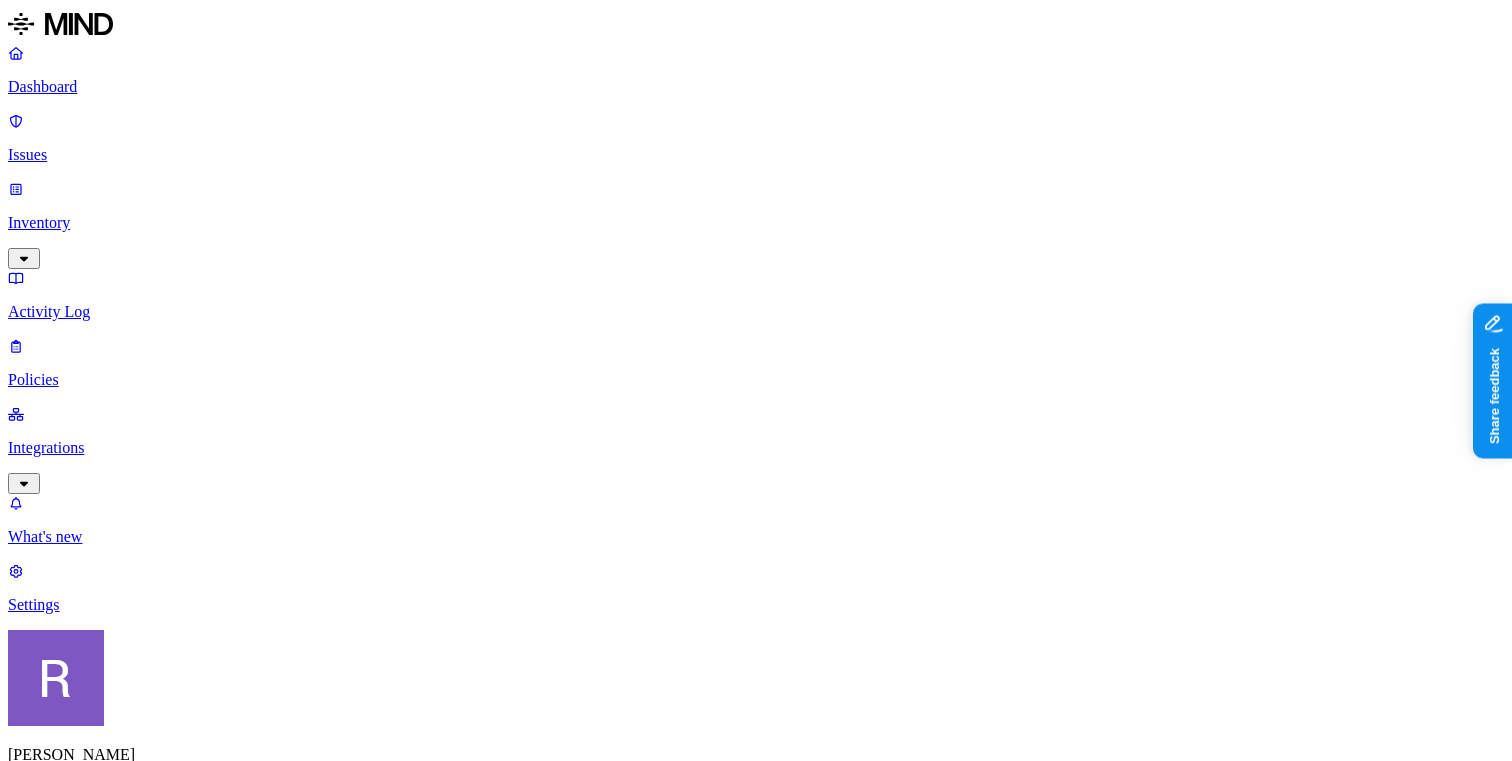click on "HTY 103_ Creating America to 1877 - [PERSON_NAME].pdf" at bounding box center [399, 1251] 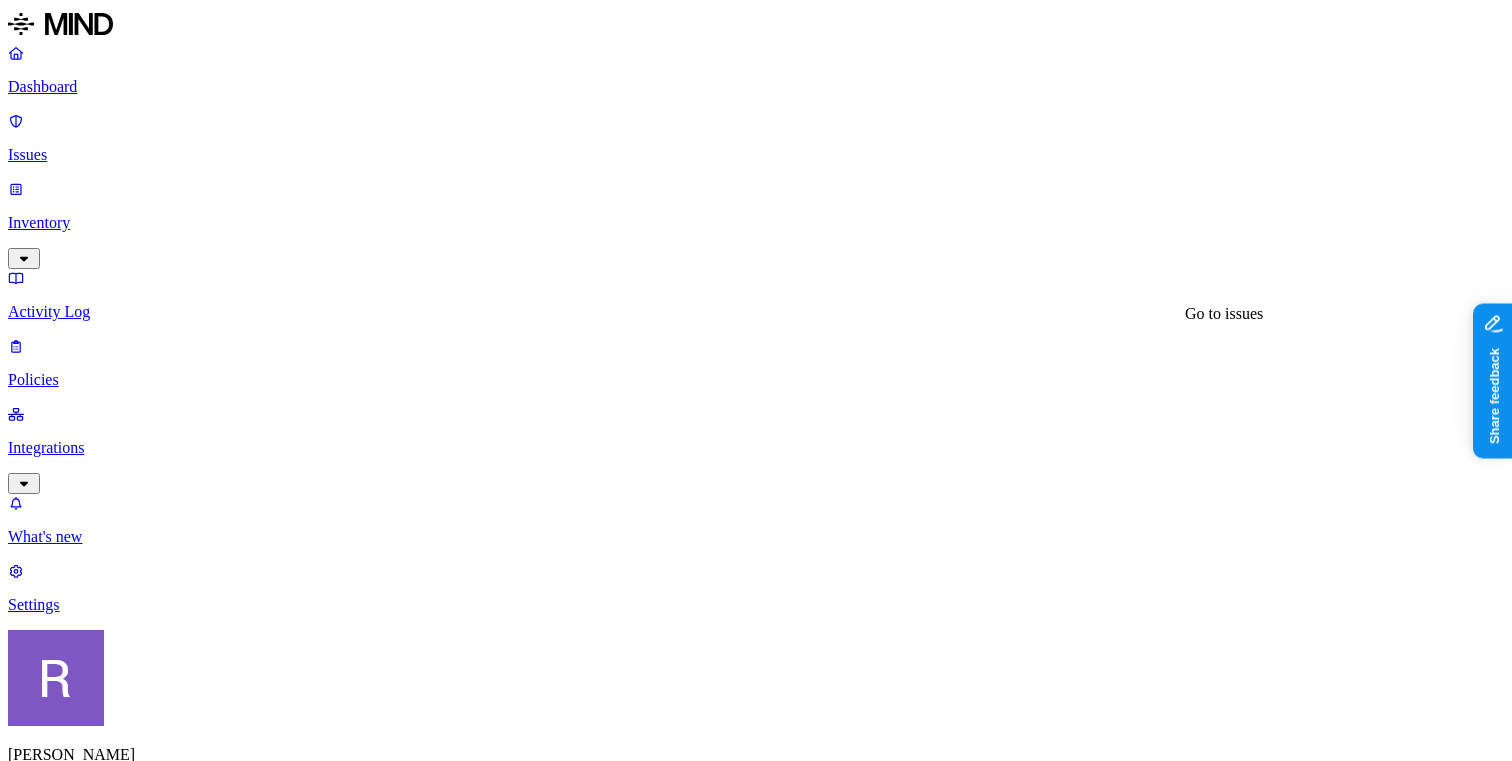 click on "35" at bounding box center [980, 1345] 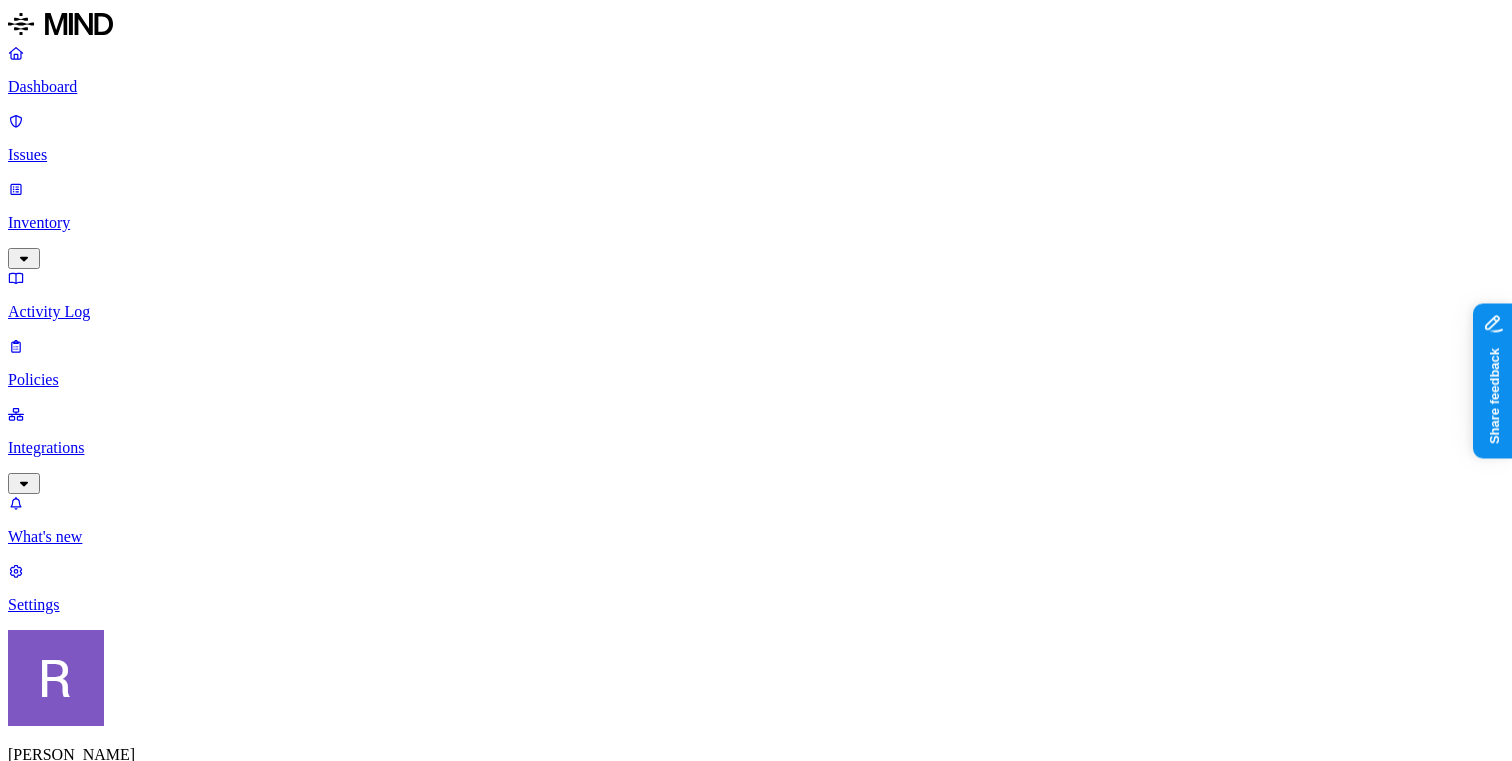 click on "Assignee" at bounding box center [43, 1208] 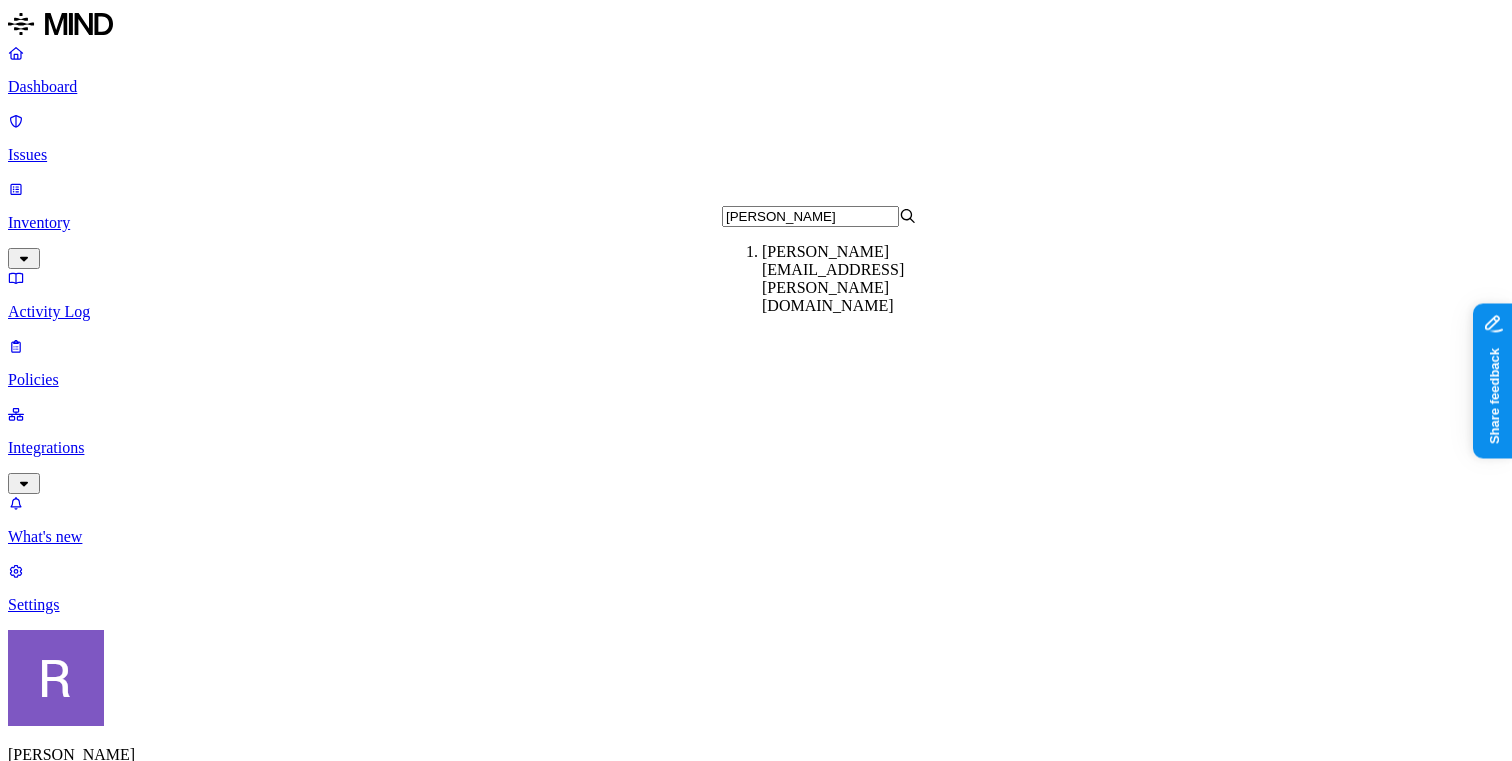 type on "[PERSON_NAME]" 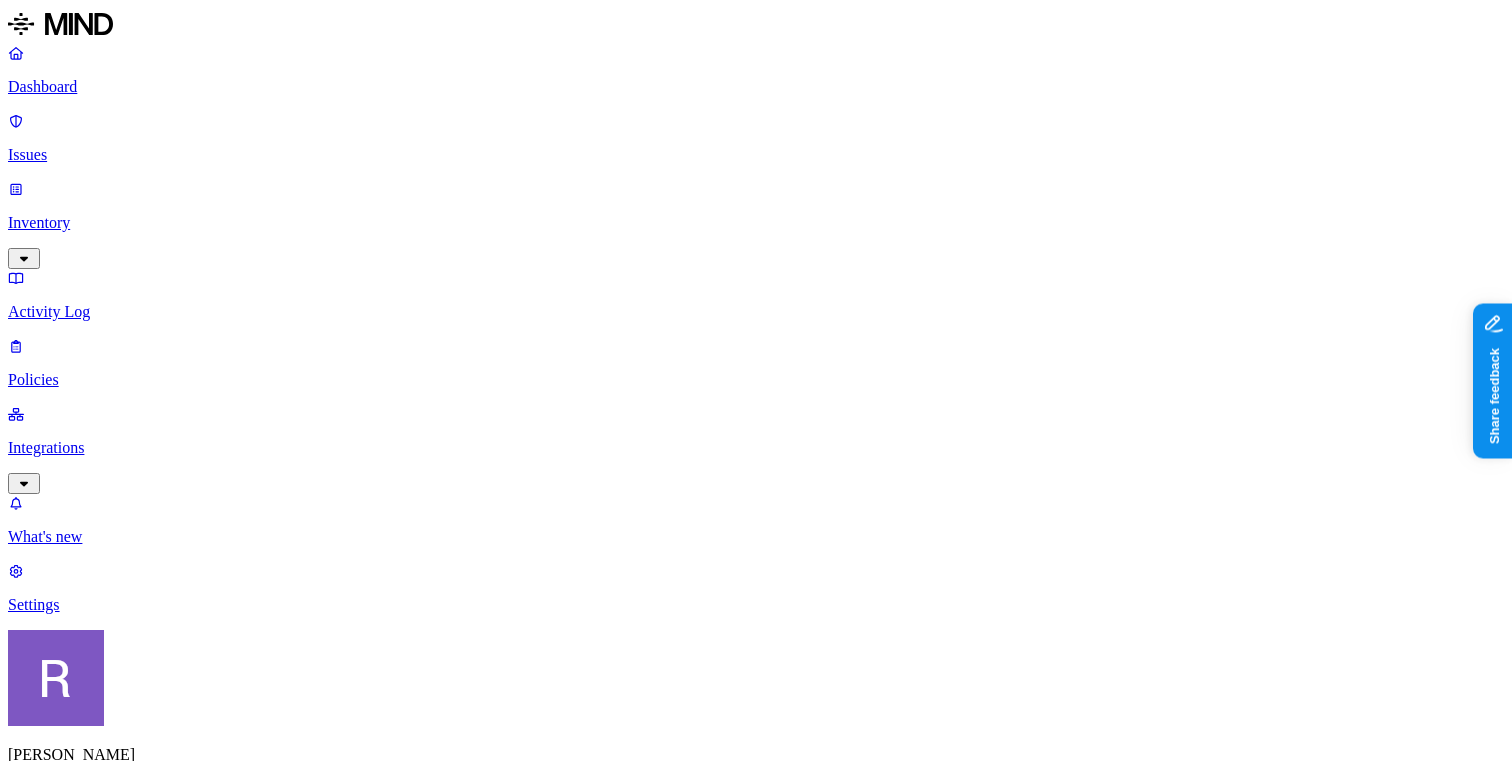 click 